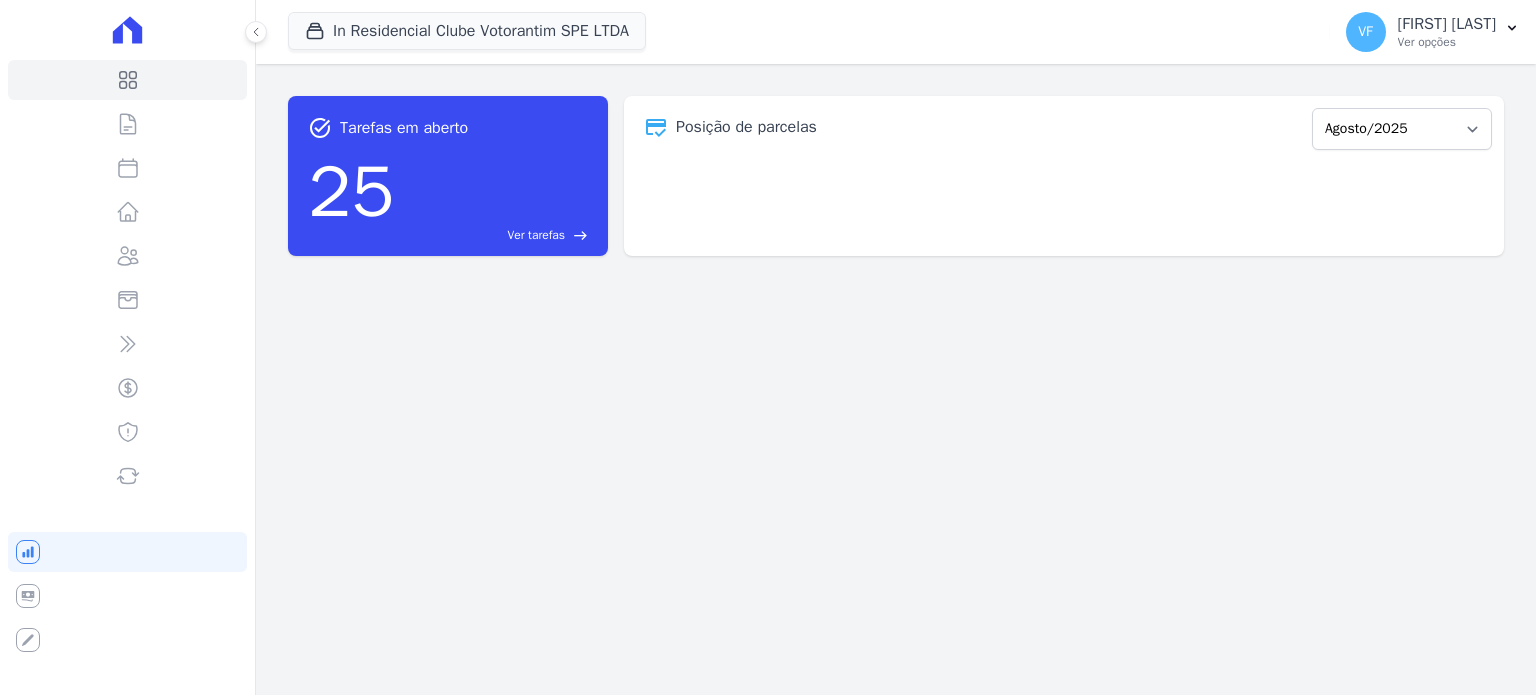 scroll, scrollTop: 0, scrollLeft: 0, axis: both 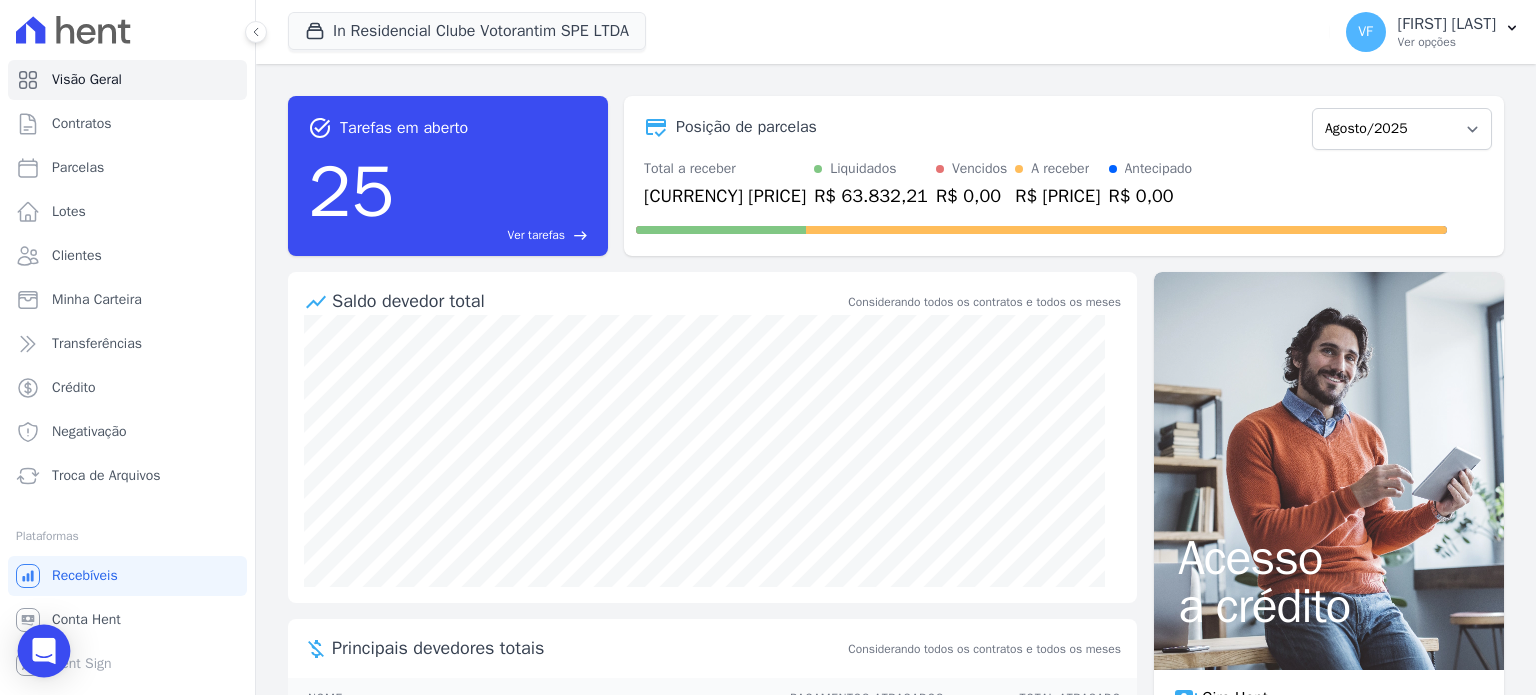 click at bounding box center (44, 651) 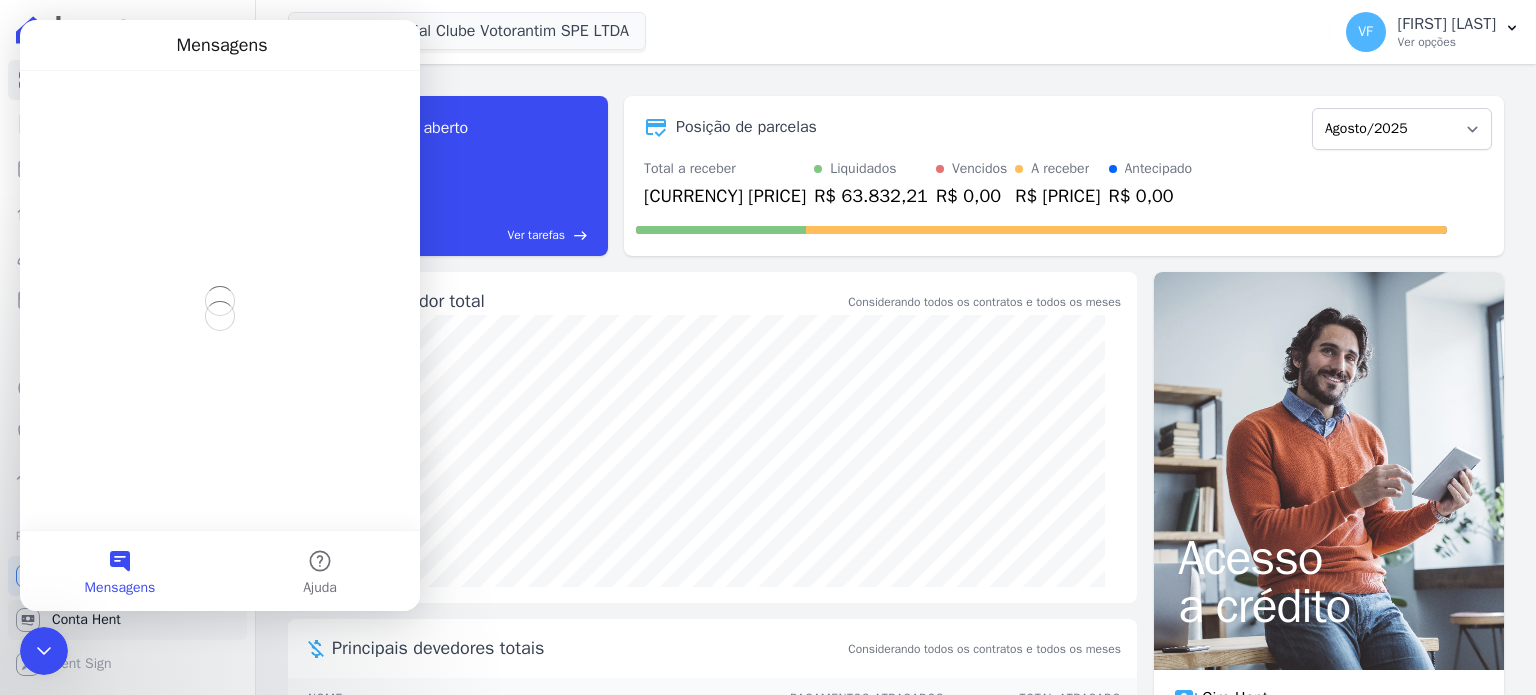 scroll, scrollTop: 0, scrollLeft: 0, axis: both 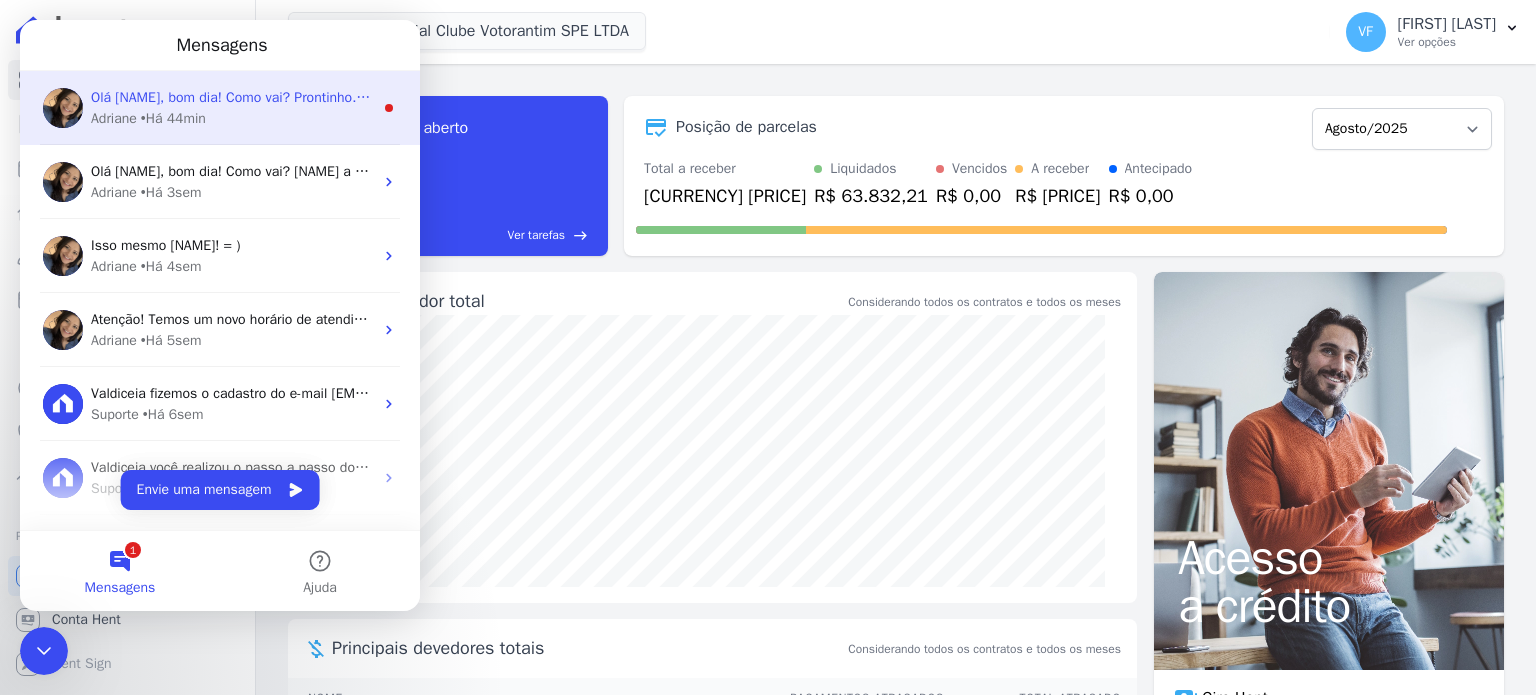 click on "Olá [NAME], bom dia! Como vai? Prontinho. Regerei o arquivo e estou enviando para você: [NAME] • Há 44min" at bounding box center (220, 108) 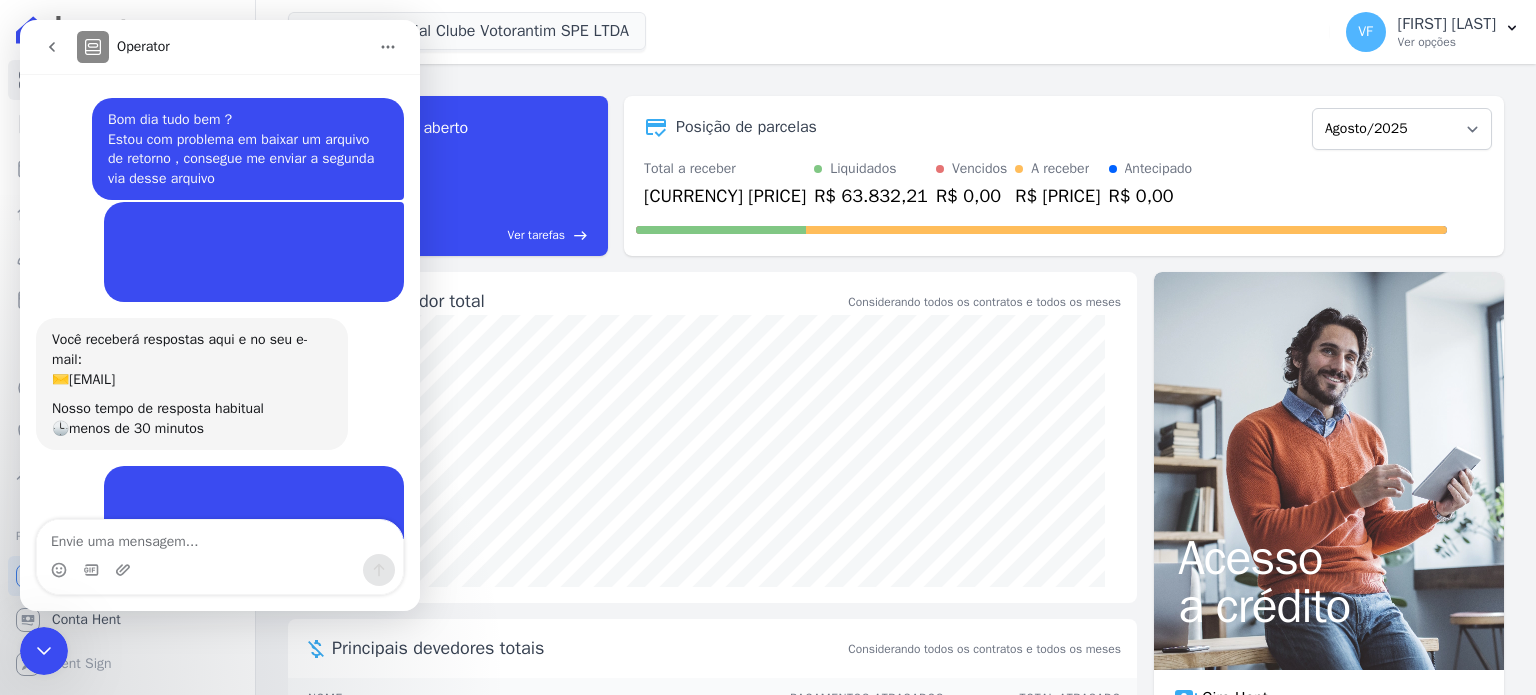 scroll, scrollTop: 3, scrollLeft: 0, axis: vertical 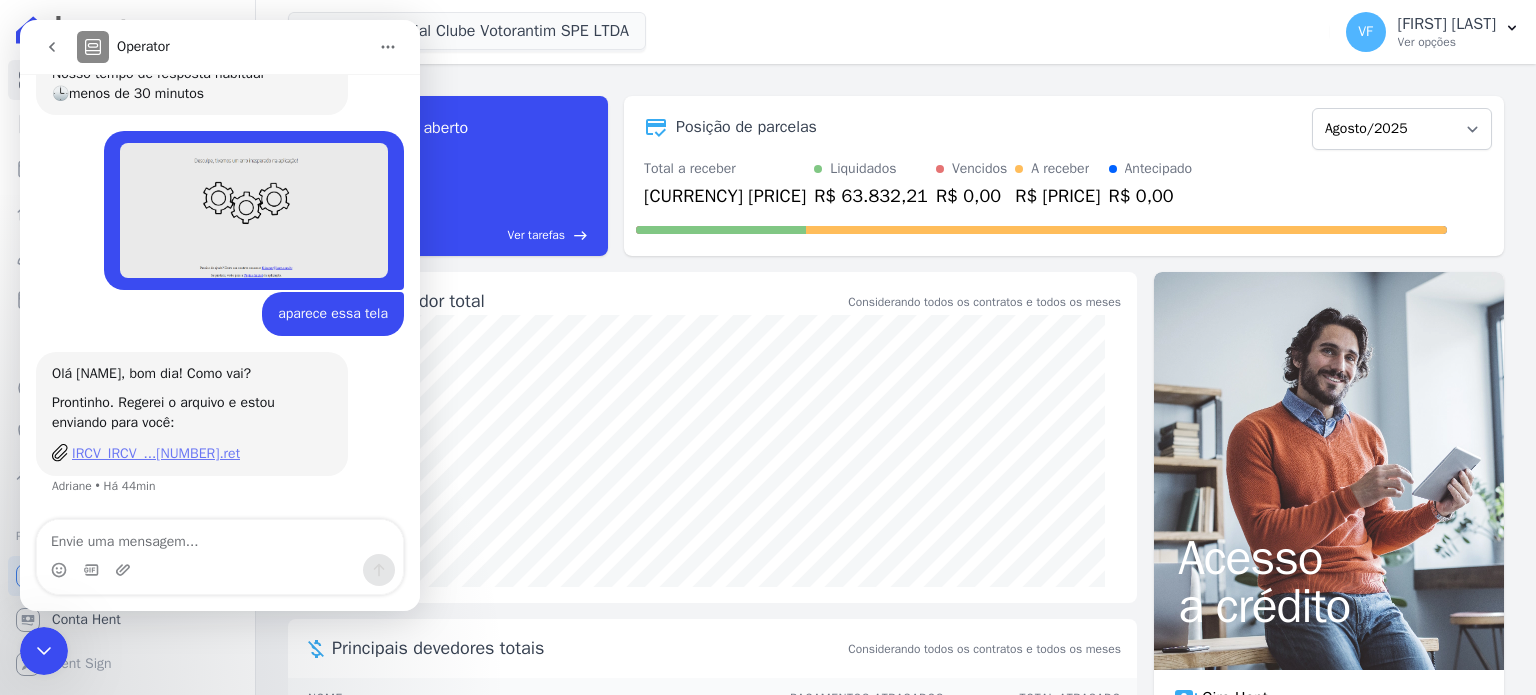 click on "IRCV_IRCV_...[NUMBER].ret" at bounding box center [156, 453] 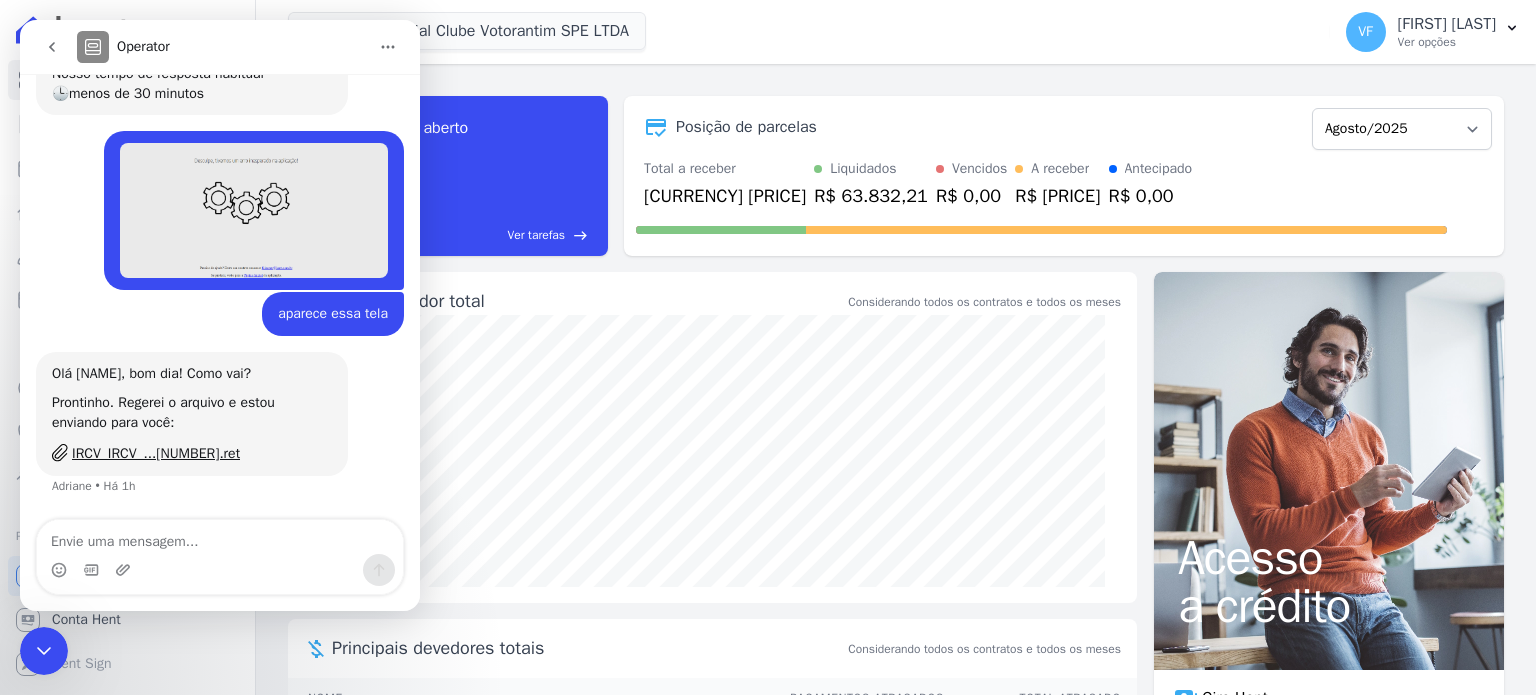 click on "In Residencial Clube Votorantim SPE LTDA
BONELLI EMPREENDIMENTOS IMOBILIARIOS LTDA
EDIFICIO RESIDENCIAL IN ZONA NORTE SPE LTDA
IN RESIDENCIAL CLUBE VOTORANTIM SPE LTDA
Aplicar" at bounding box center (805, 32) 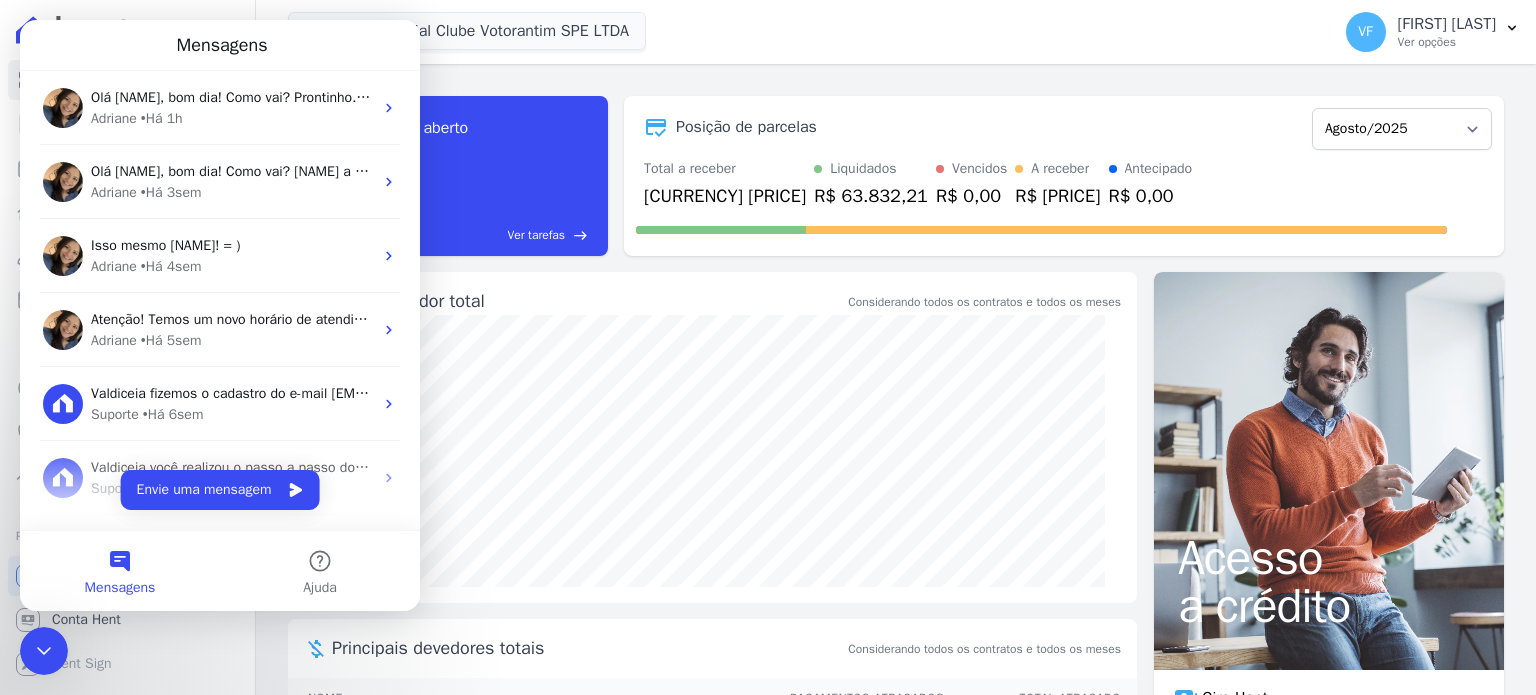click on "In Residencial Clube Votorantim SPE LTDA
BONELLI EMPREENDIMENTOS IMOBILIARIOS LTDA
EDIFICIO RESIDENCIAL IN ZONA NORTE SPE LTDA
IN RESIDENCIAL CLUBE VOTORANTIM SPE LTDA
Aplicar" at bounding box center [805, 32] 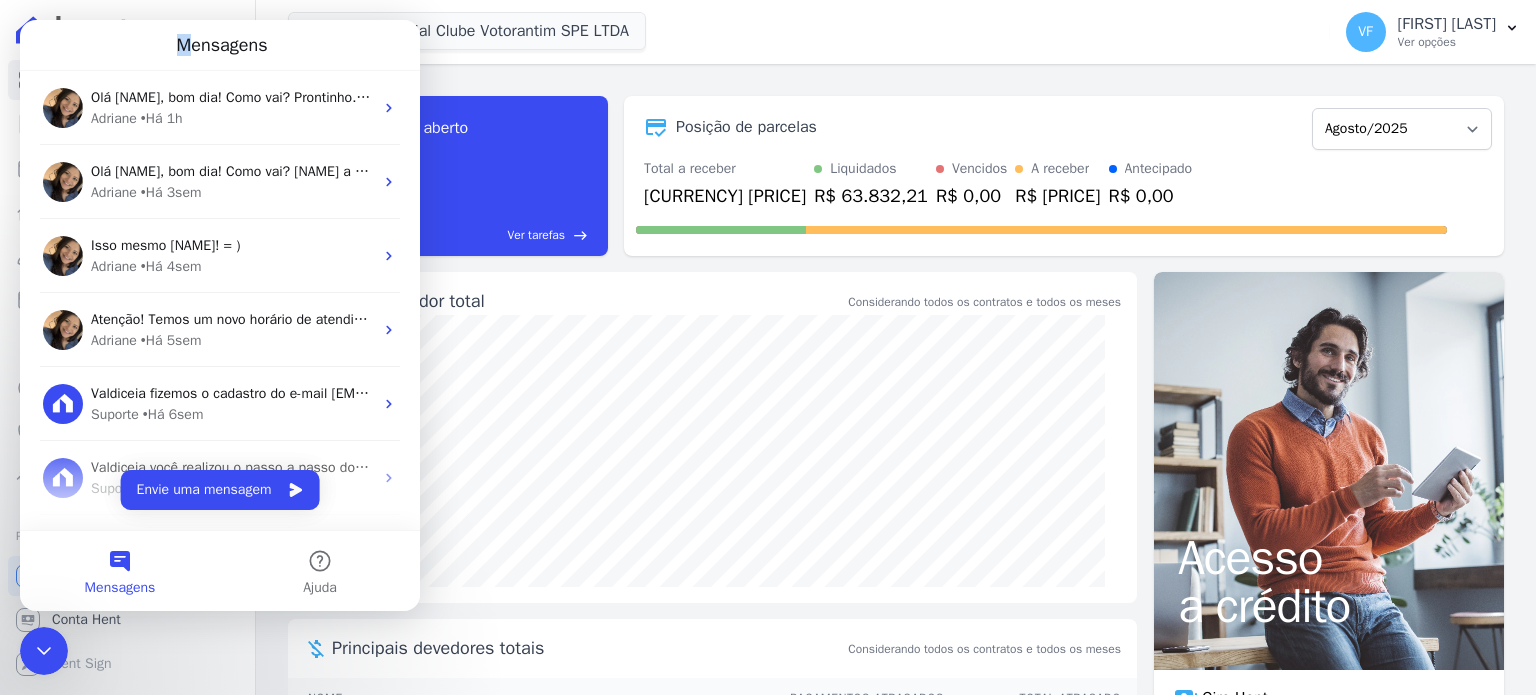 click on "Mensagens" at bounding box center [222, 45] 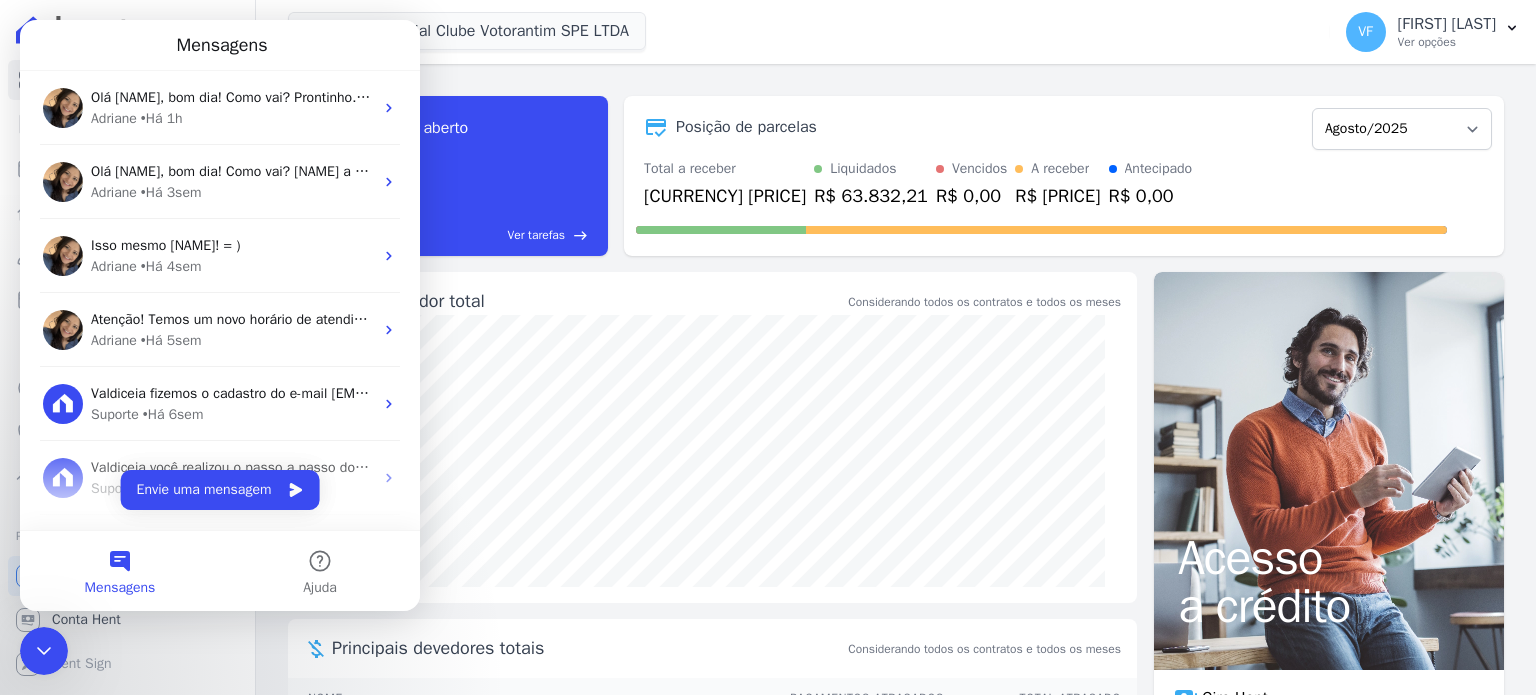 click on "Mensagens" at bounding box center [222, 45] 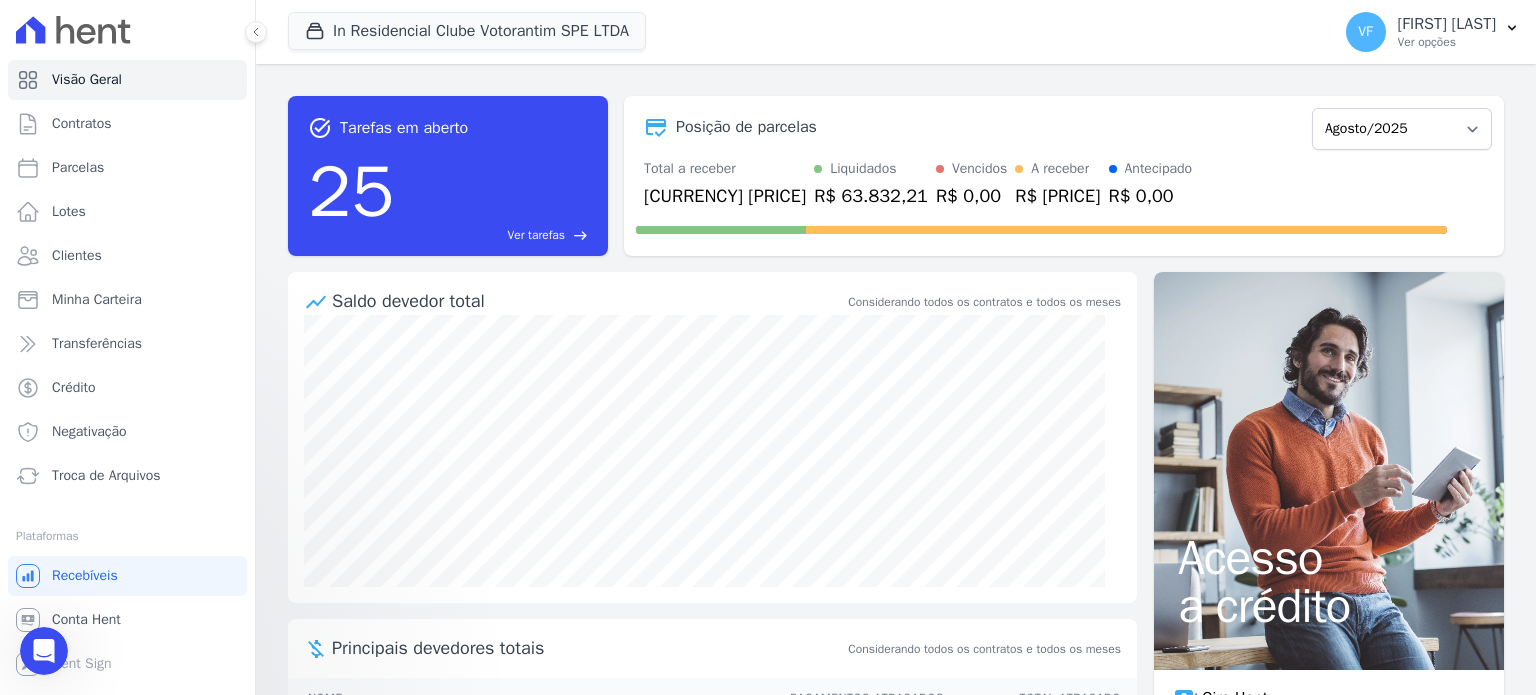 scroll, scrollTop: 0, scrollLeft: 0, axis: both 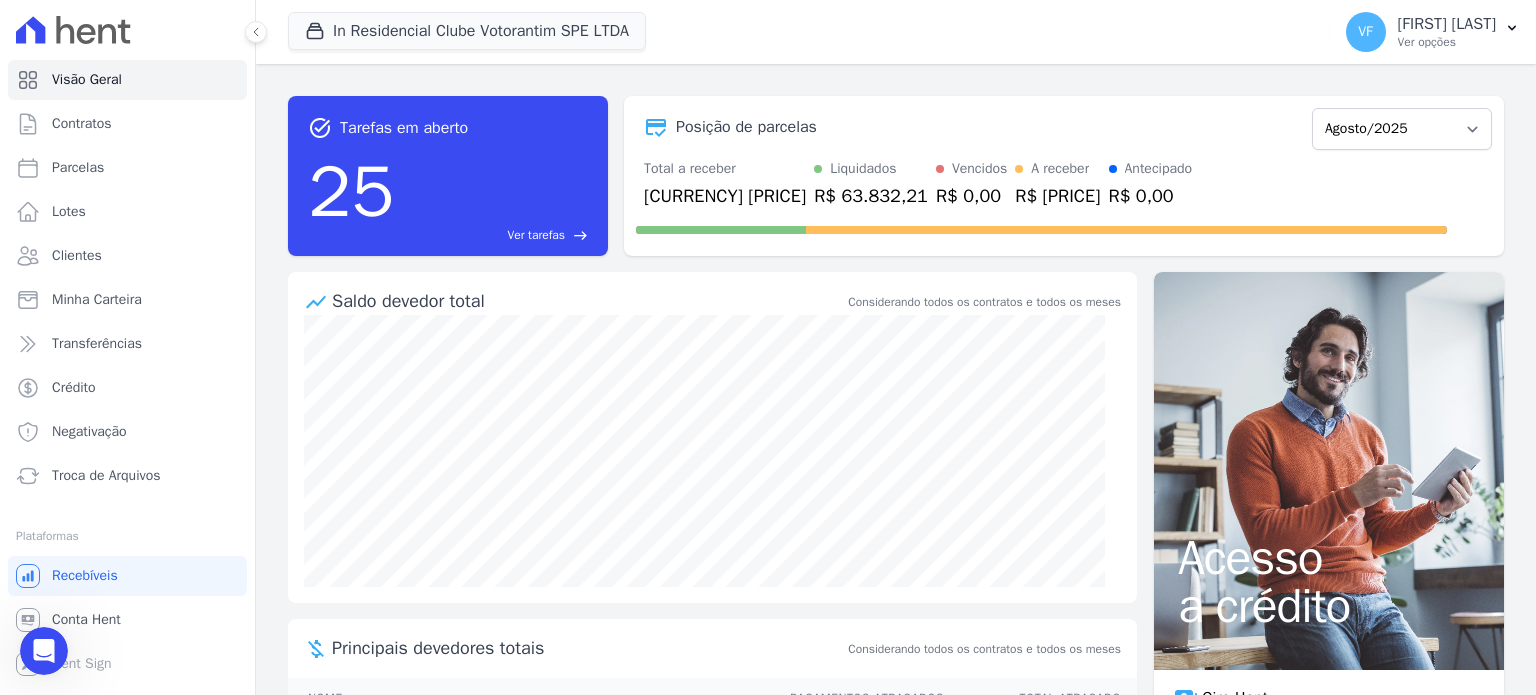 click 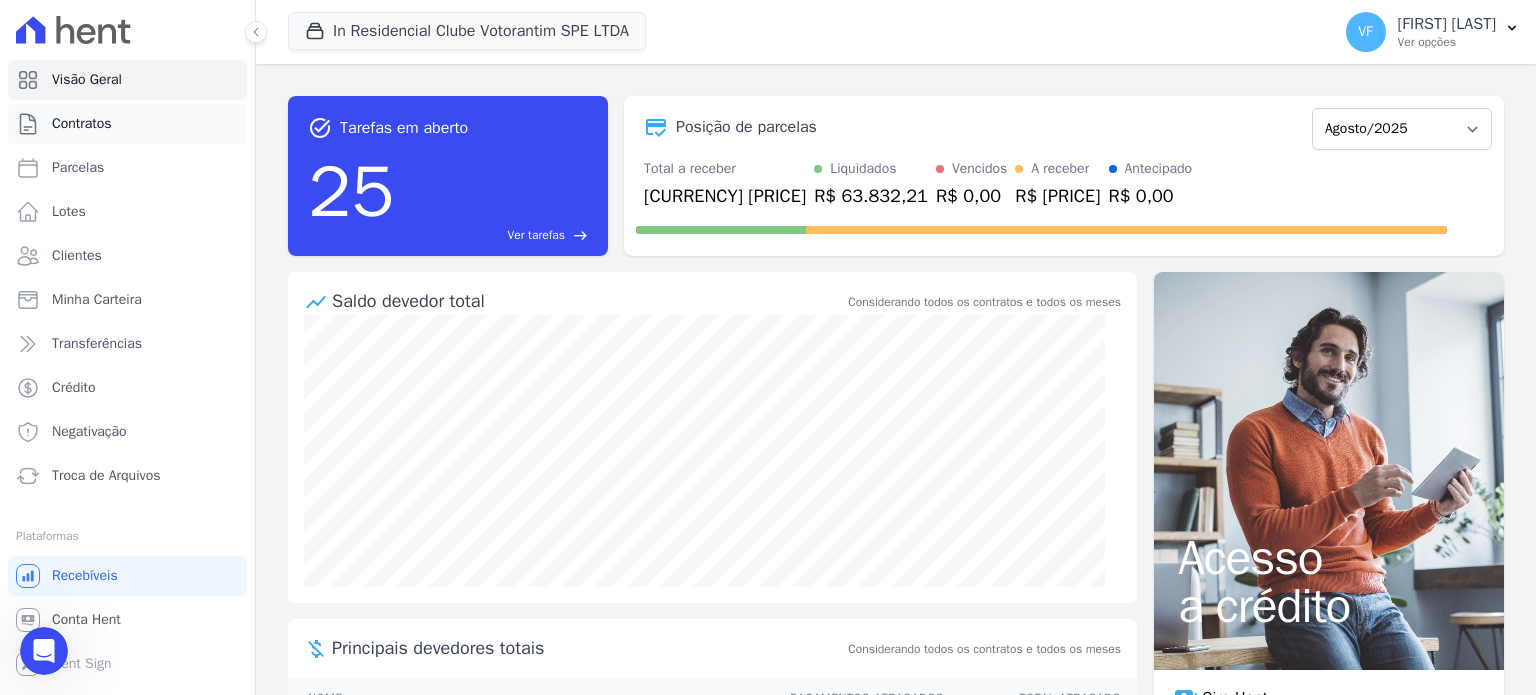 click on "Contratos" at bounding box center (82, 124) 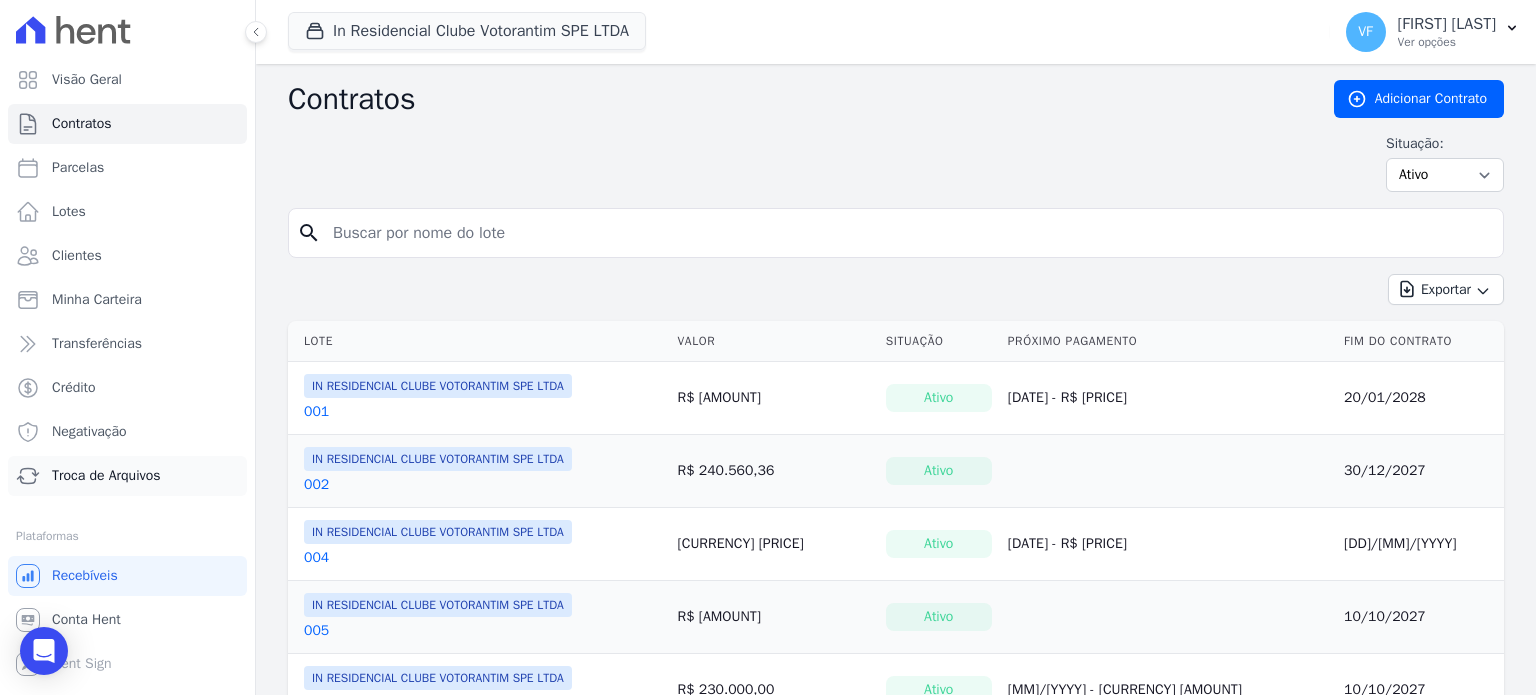click on "Troca de Arquivos" at bounding box center (106, 476) 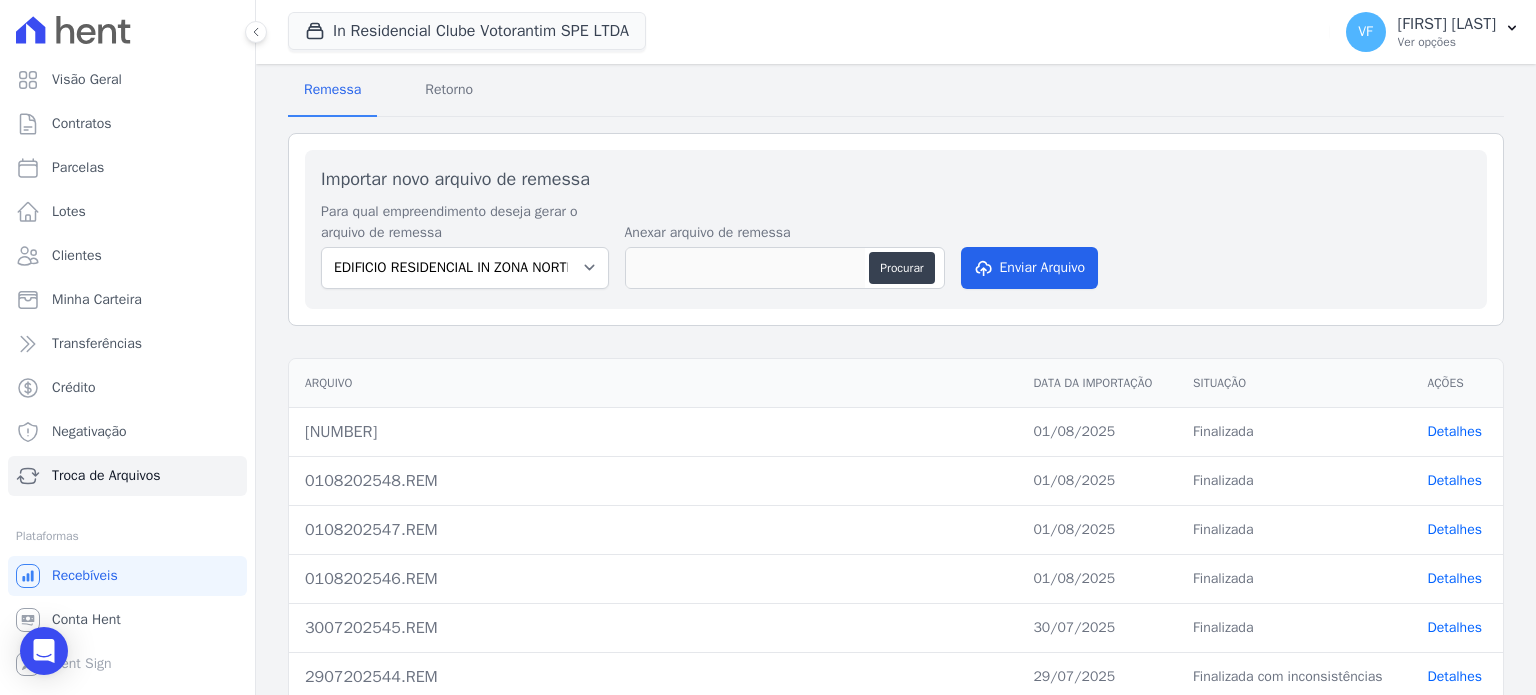 scroll, scrollTop: 0, scrollLeft: 0, axis: both 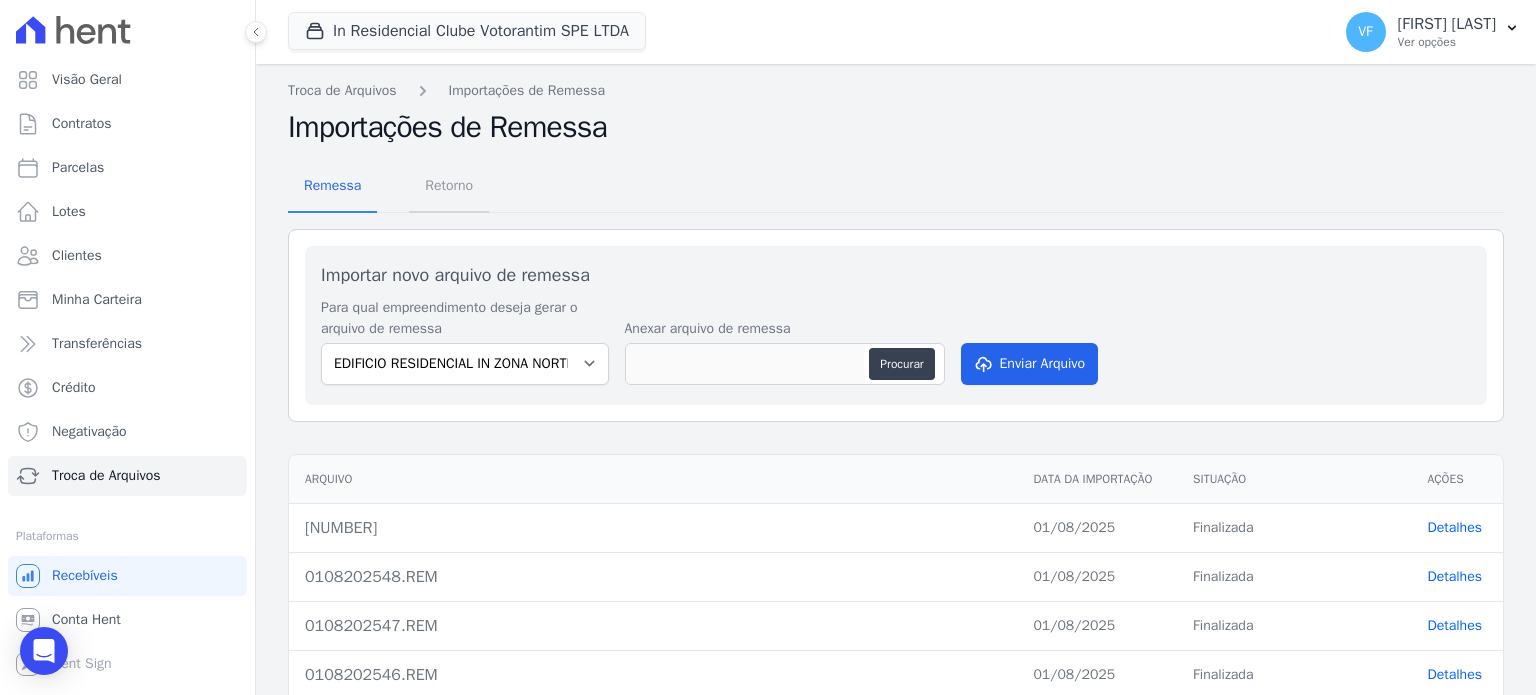 click on "Retorno" at bounding box center [449, 185] 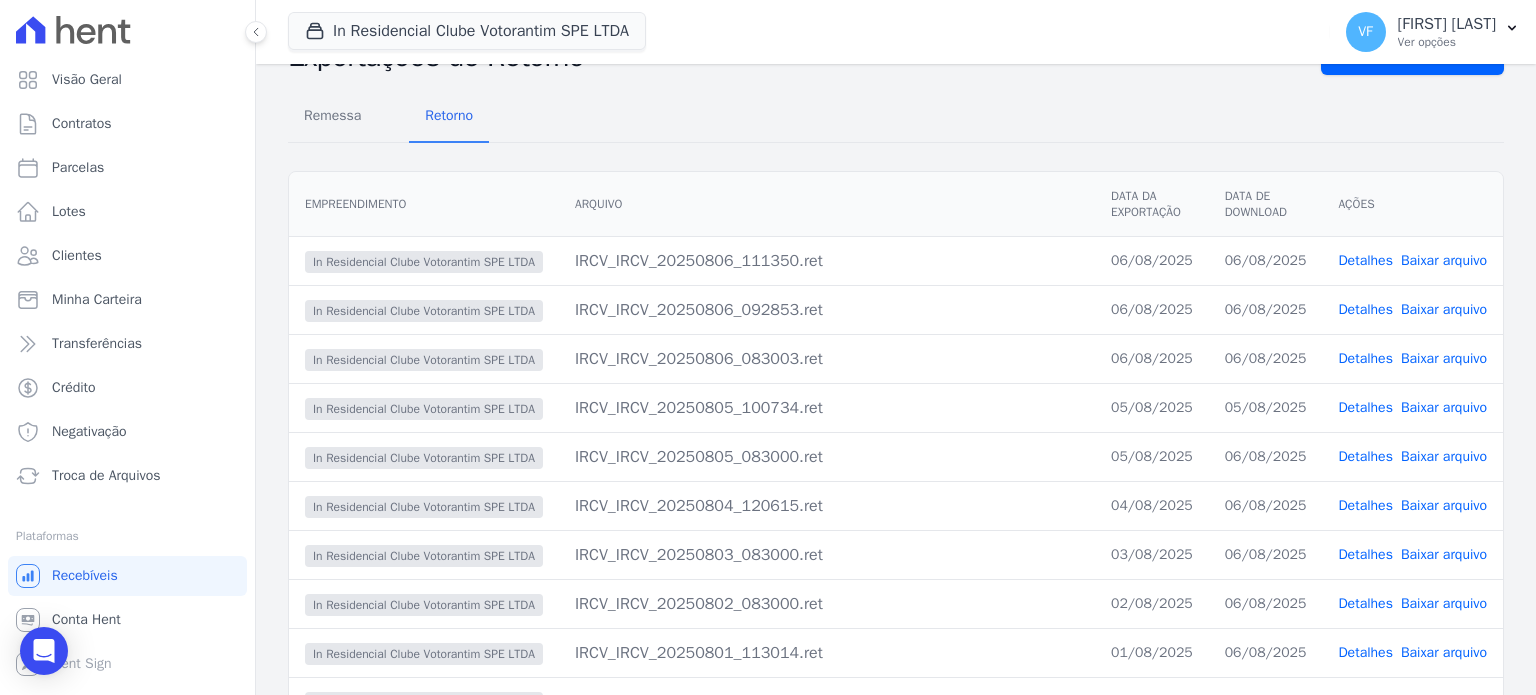 scroll, scrollTop: 194, scrollLeft: 0, axis: vertical 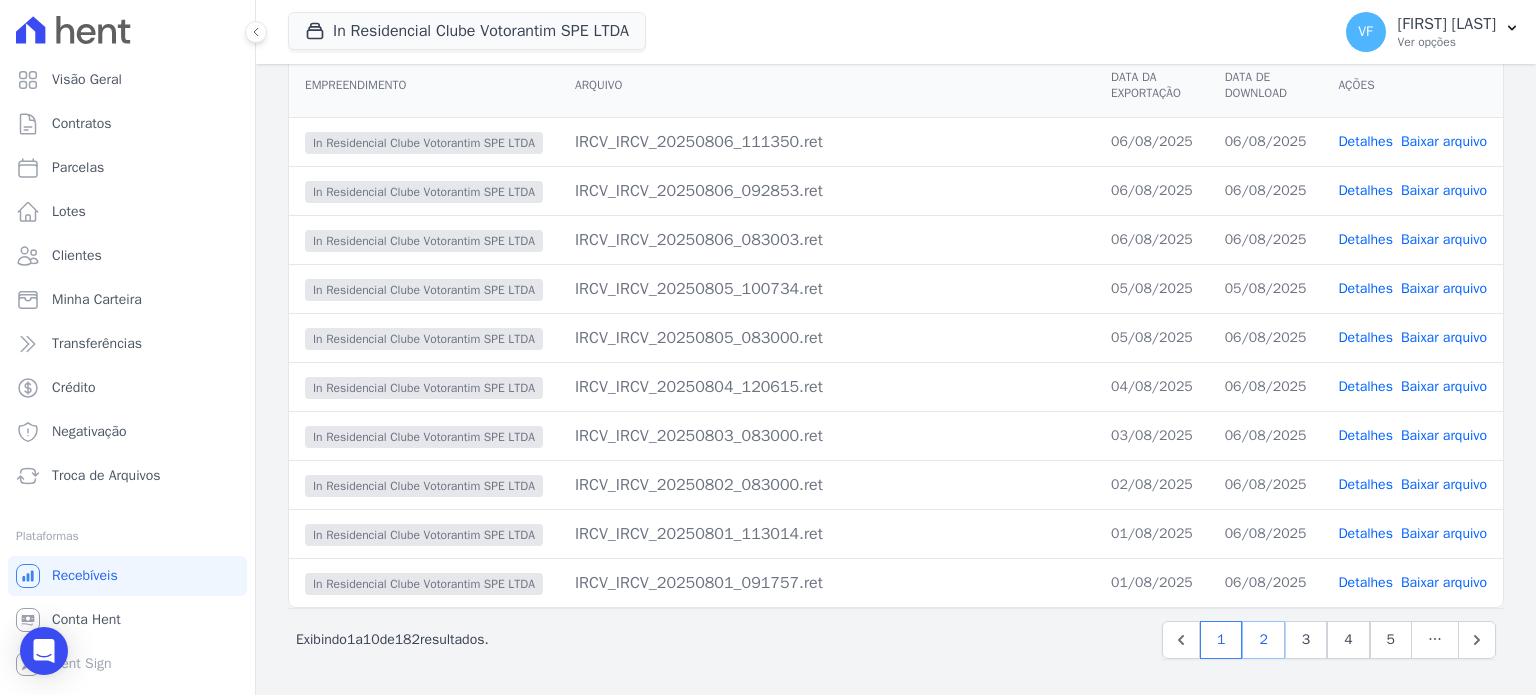 click on "2" at bounding box center [1263, 640] 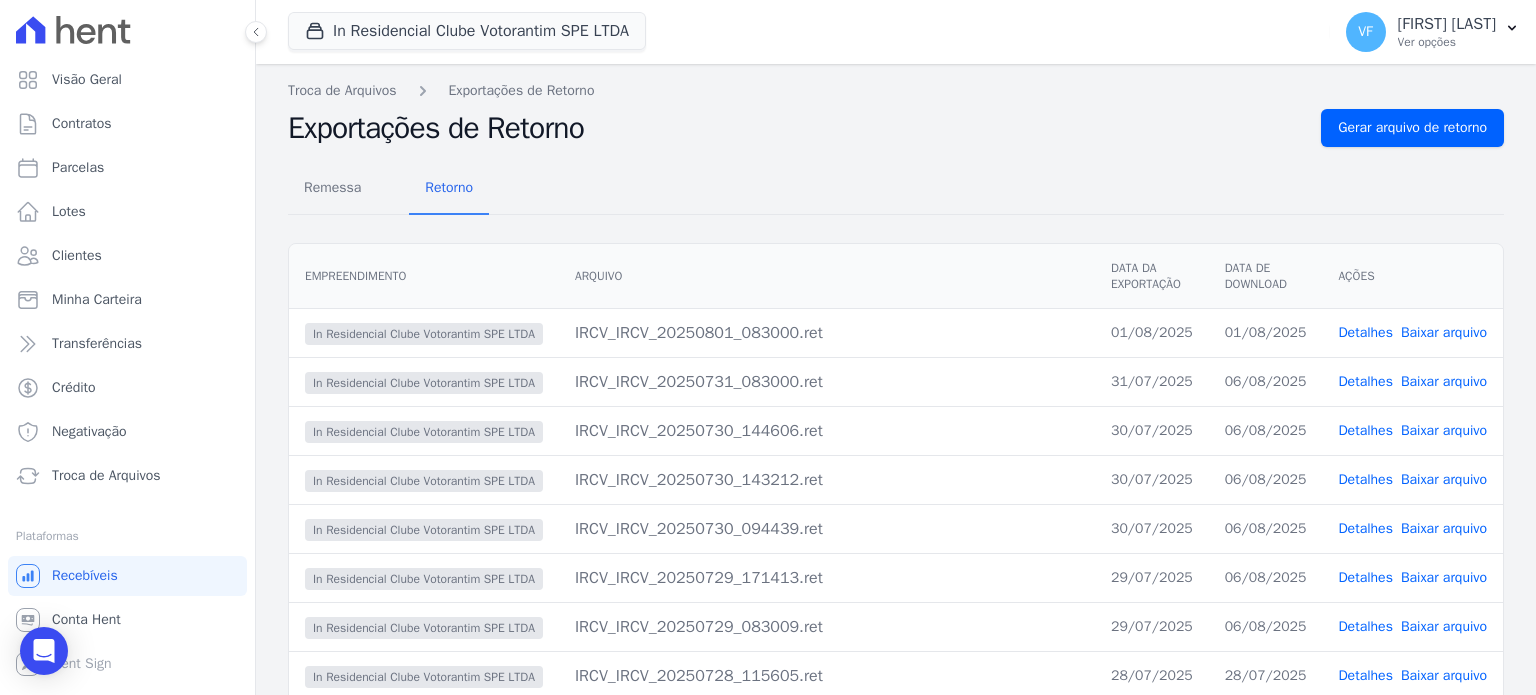 click on "Baixar arquivo" at bounding box center [1444, 479] 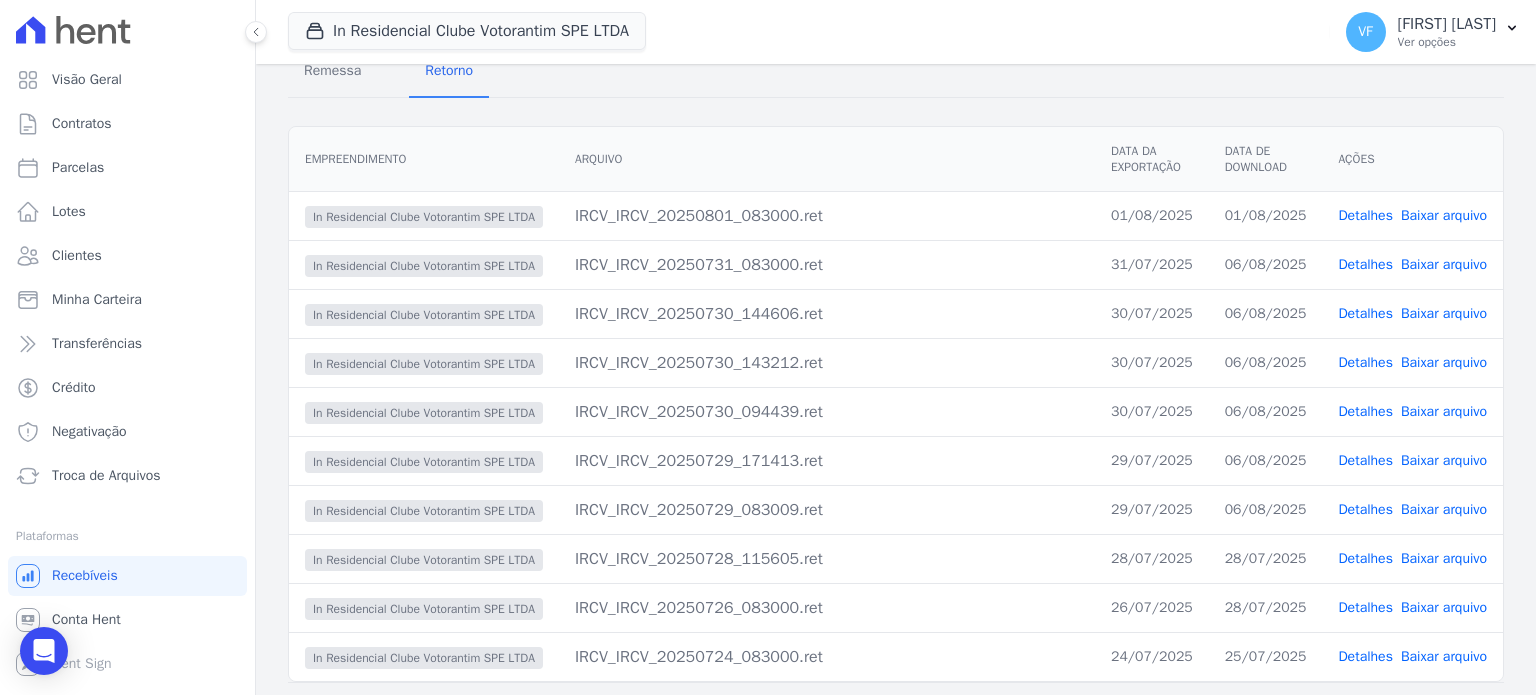 scroll, scrollTop: 194, scrollLeft: 0, axis: vertical 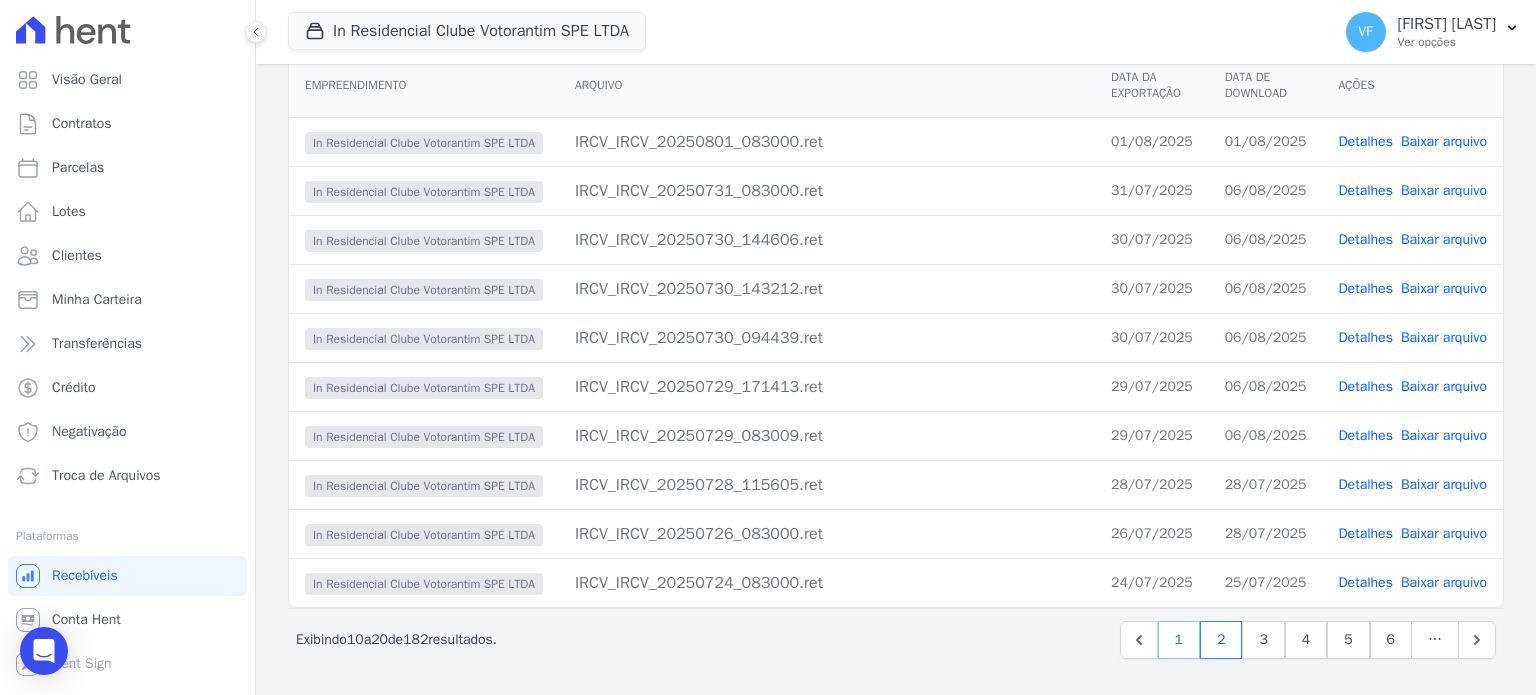 click on "1" at bounding box center (1179, 640) 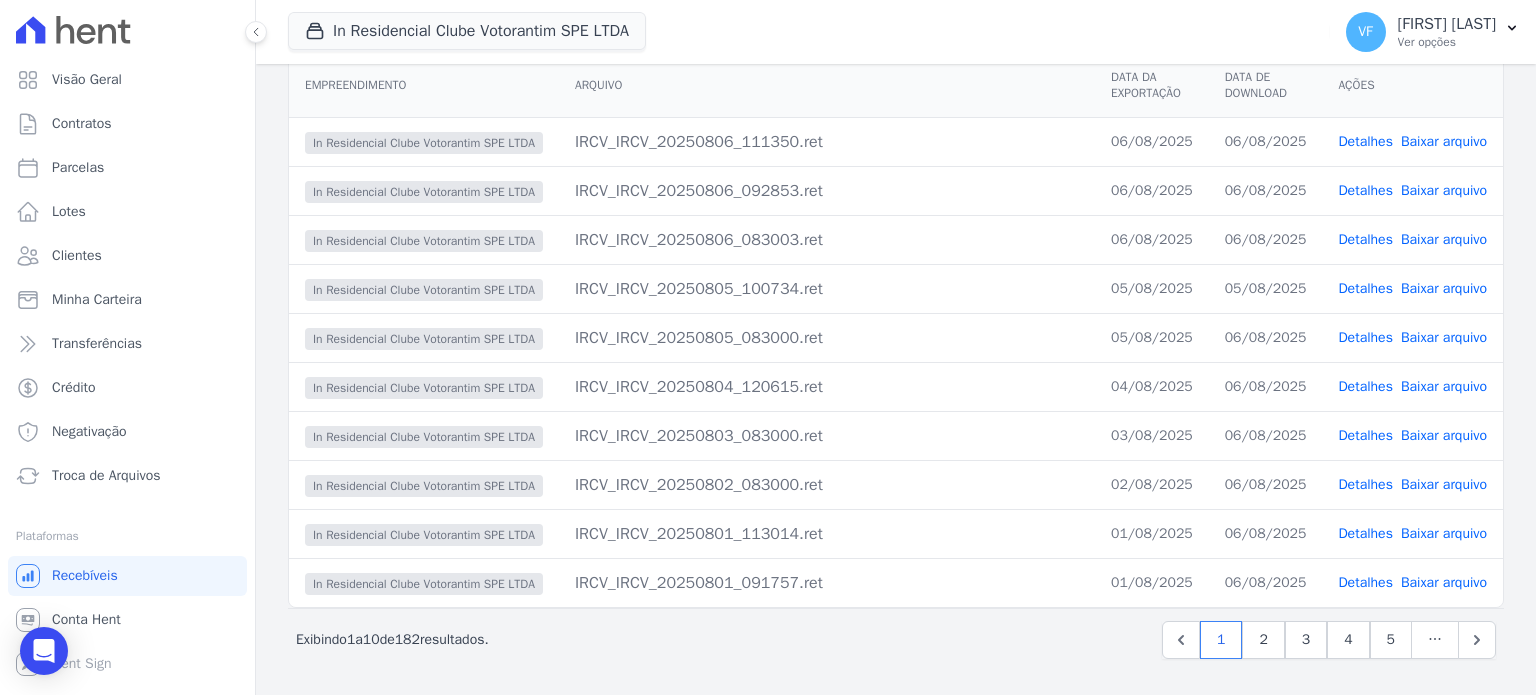 scroll, scrollTop: 194, scrollLeft: 0, axis: vertical 